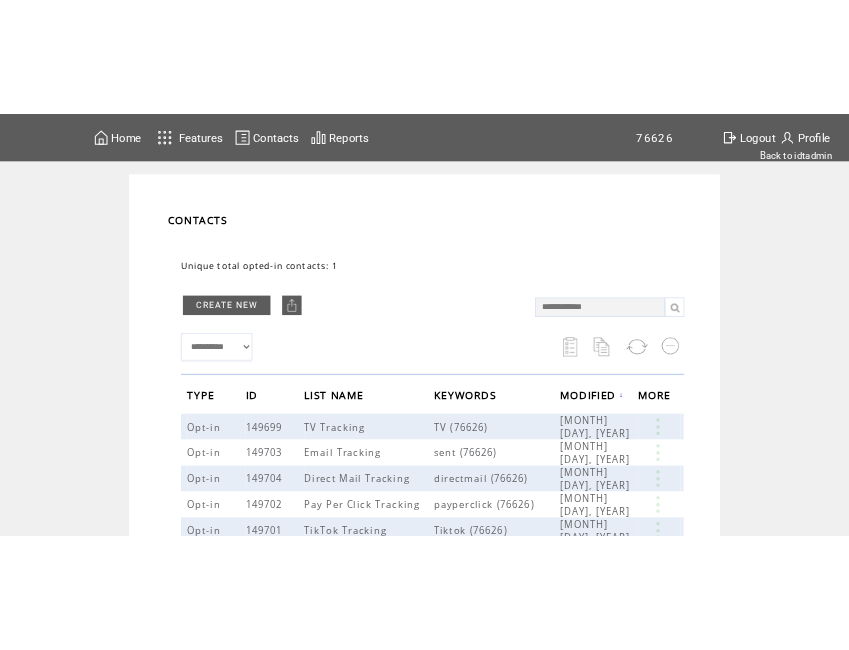 scroll, scrollTop: 249, scrollLeft: 0, axis: vertical 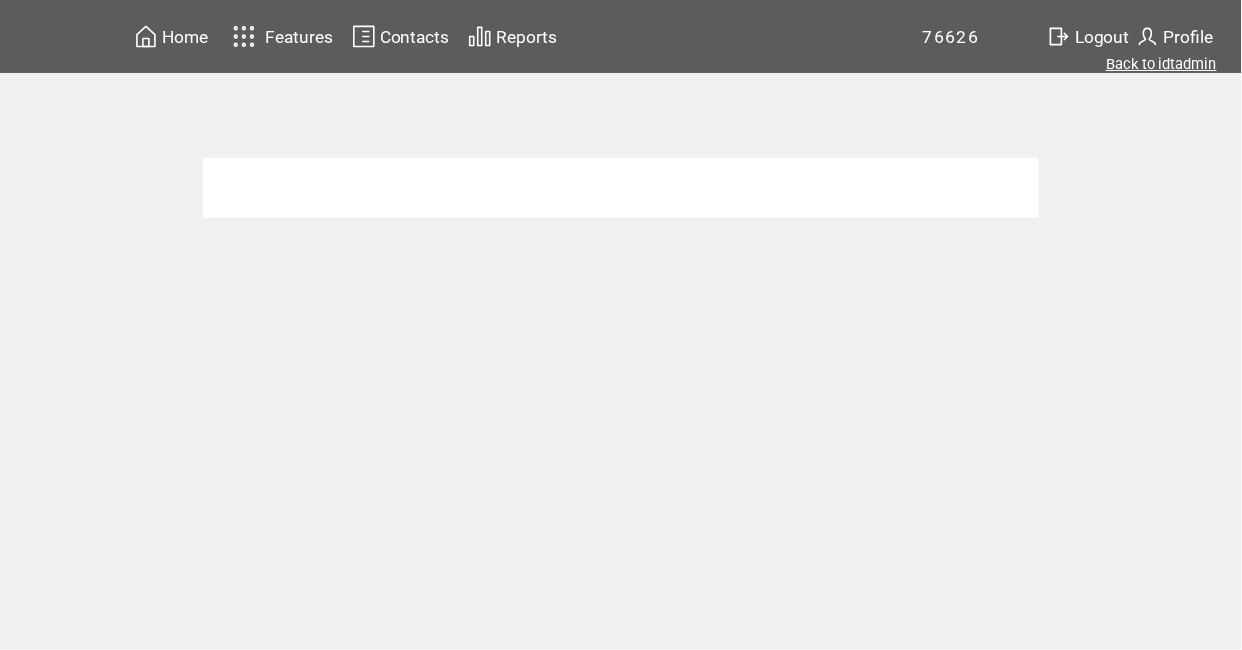 click on "Back to idtadmin" at bounding box center [1161, 64] 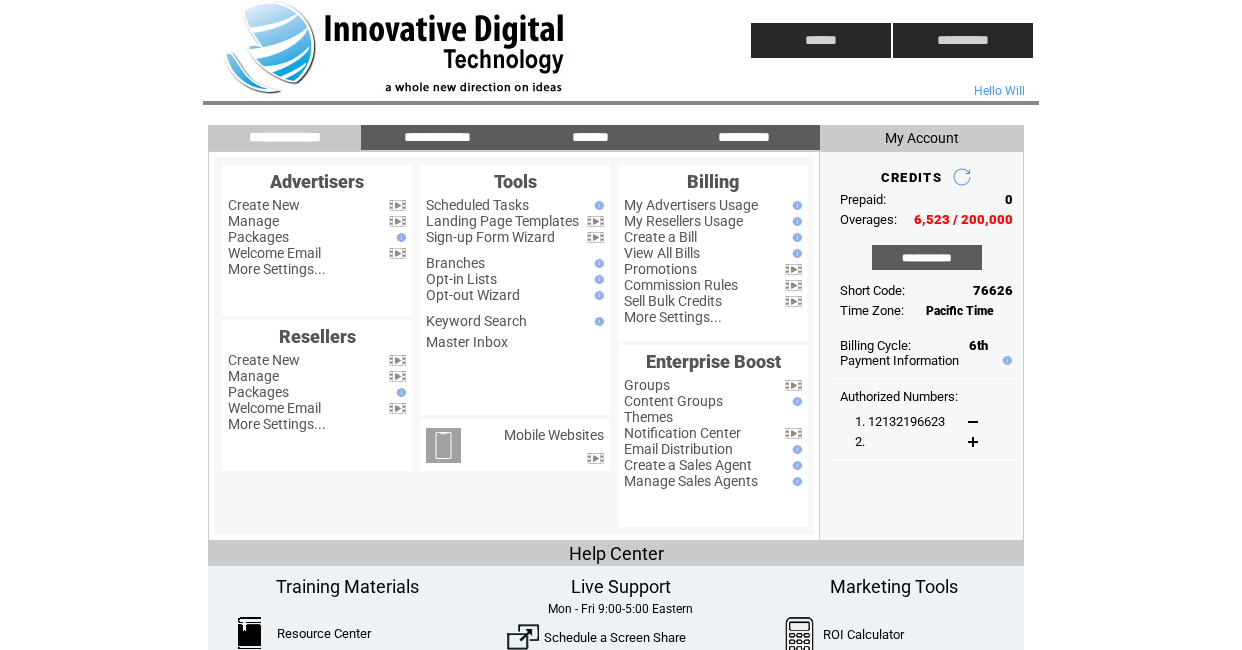 scroll, scrollTop: 0, scrollLeft: 0, axis: both 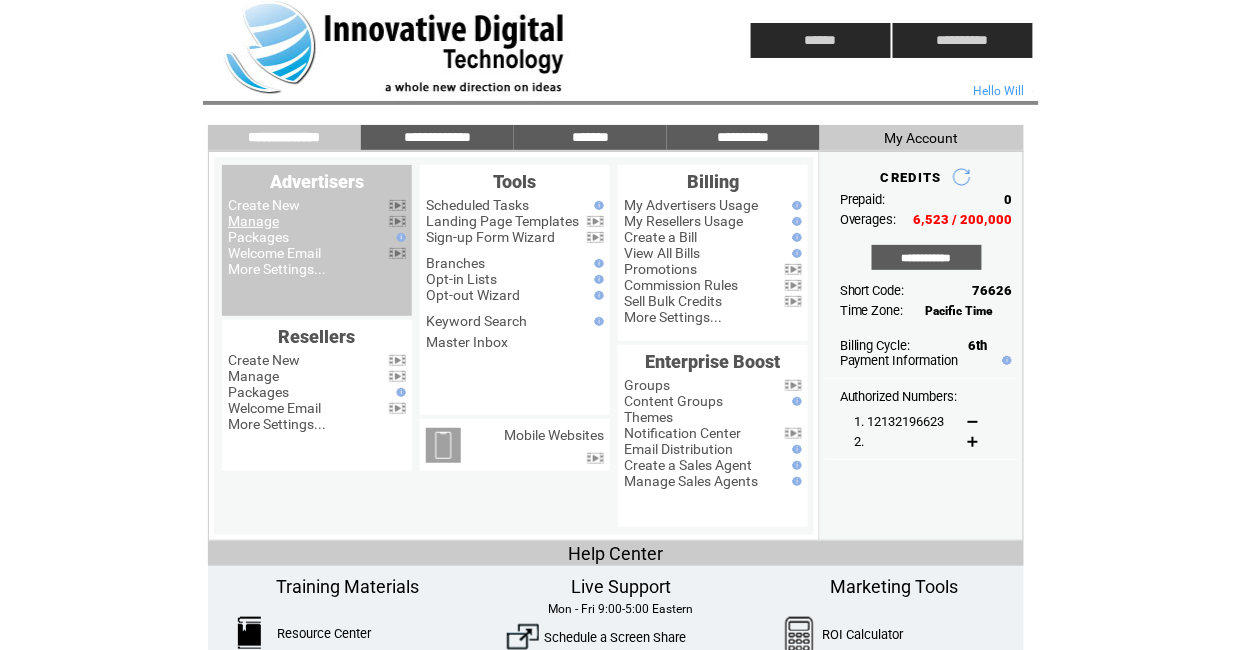 click on "Manage" at bounding box center [253, 221] 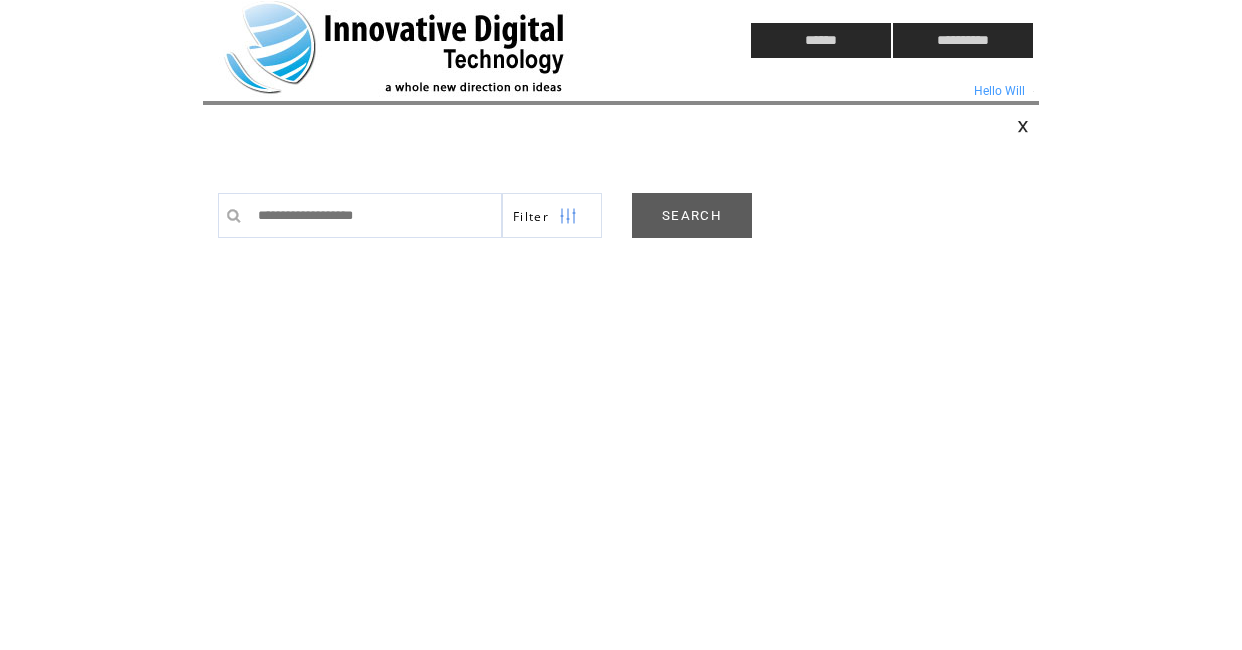scroll, scrollTop: 0, scrollLeft: 0, axis: both 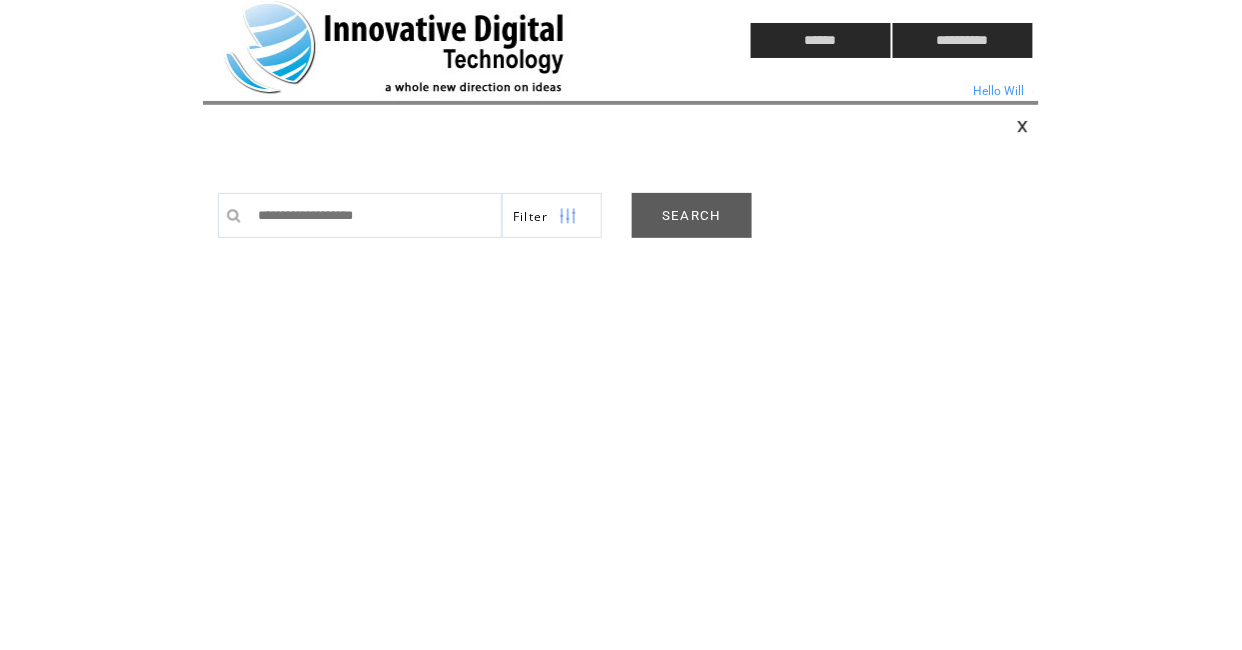 click on "SEARCH" at bounding box center (692, 215) 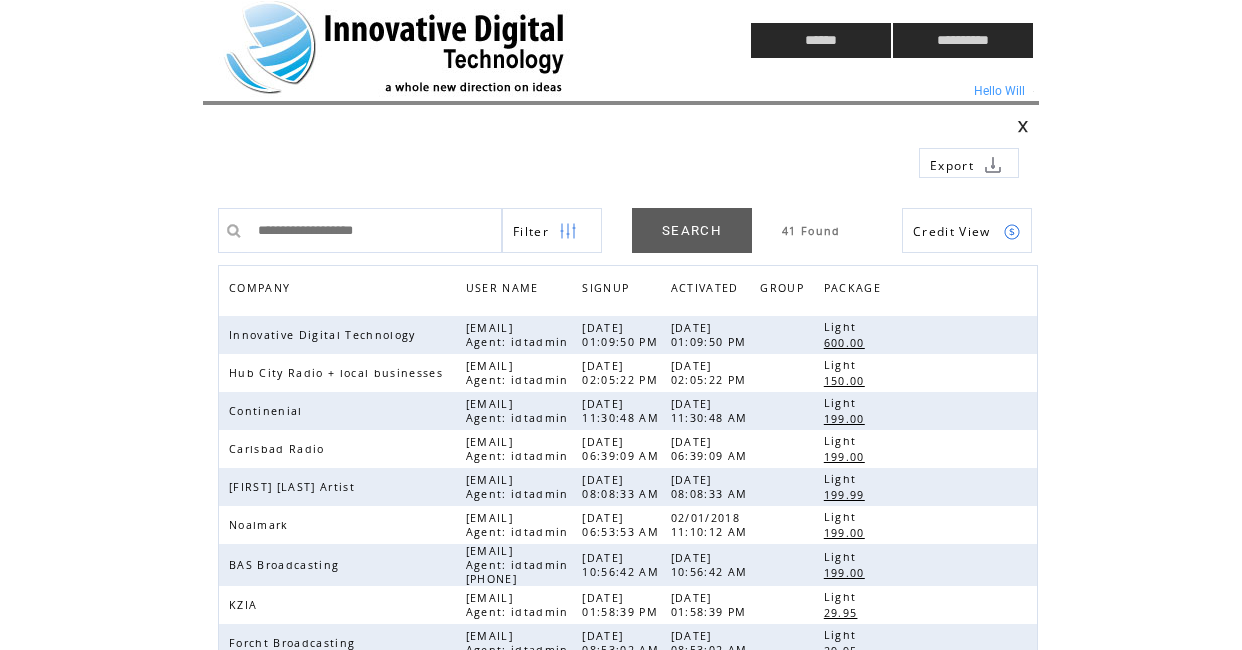 scroll, scrollTop: 510, scrollLeft: 0, axis: vertical 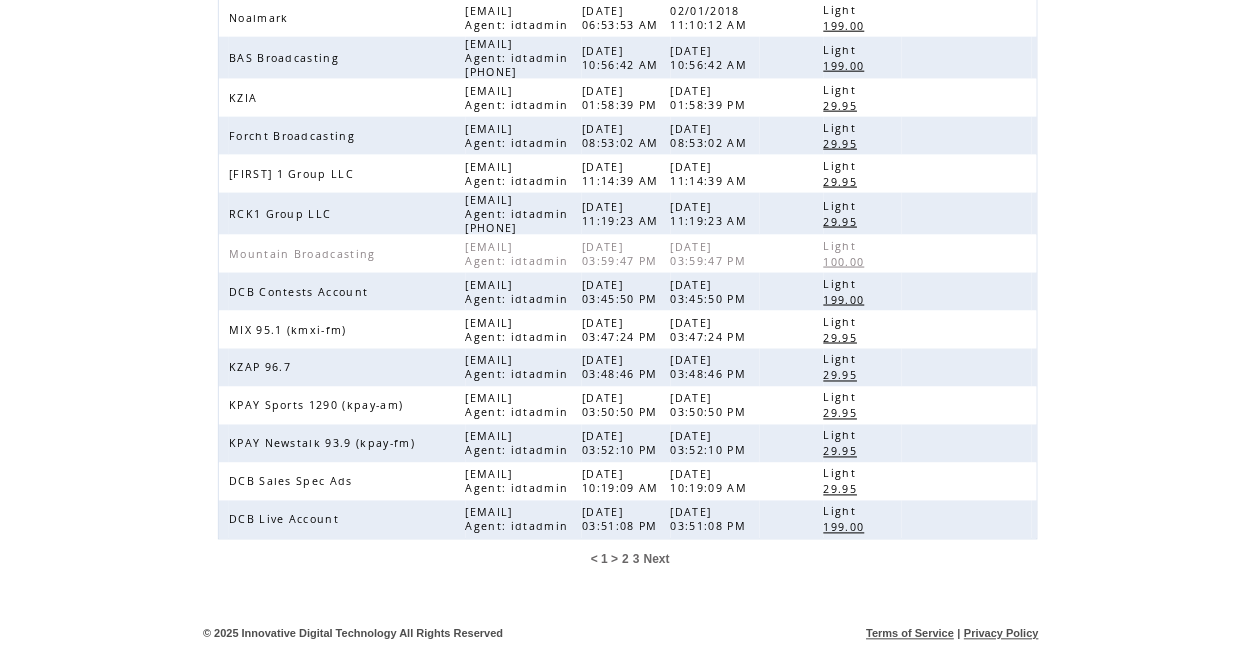 click on "3" at bounding box center (636, 560) 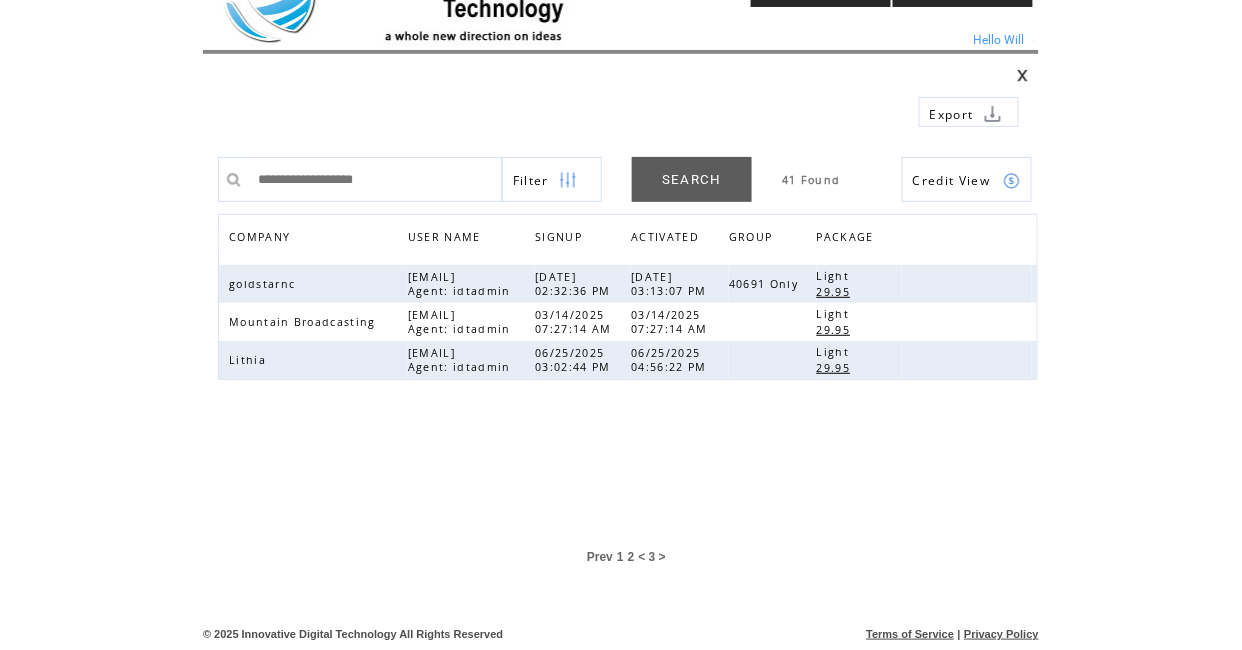 scroll, scrollTop: 51, scrollLeft: 0, axis: vertical 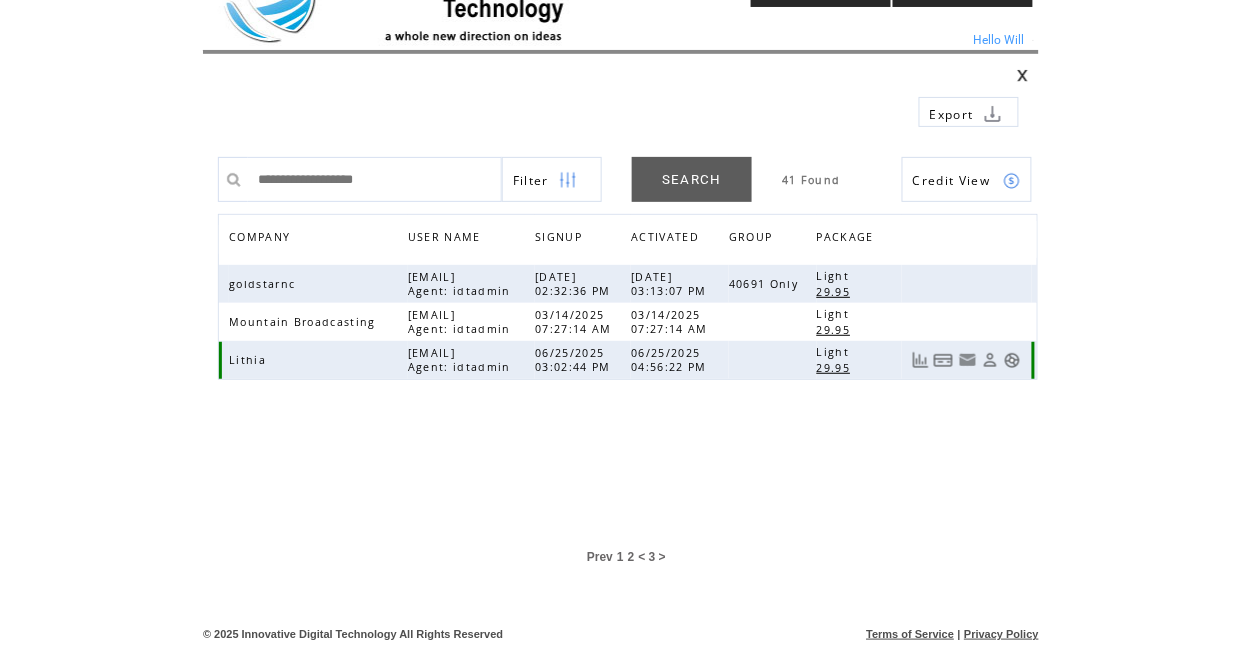 click at bounding box center (1012, 360) 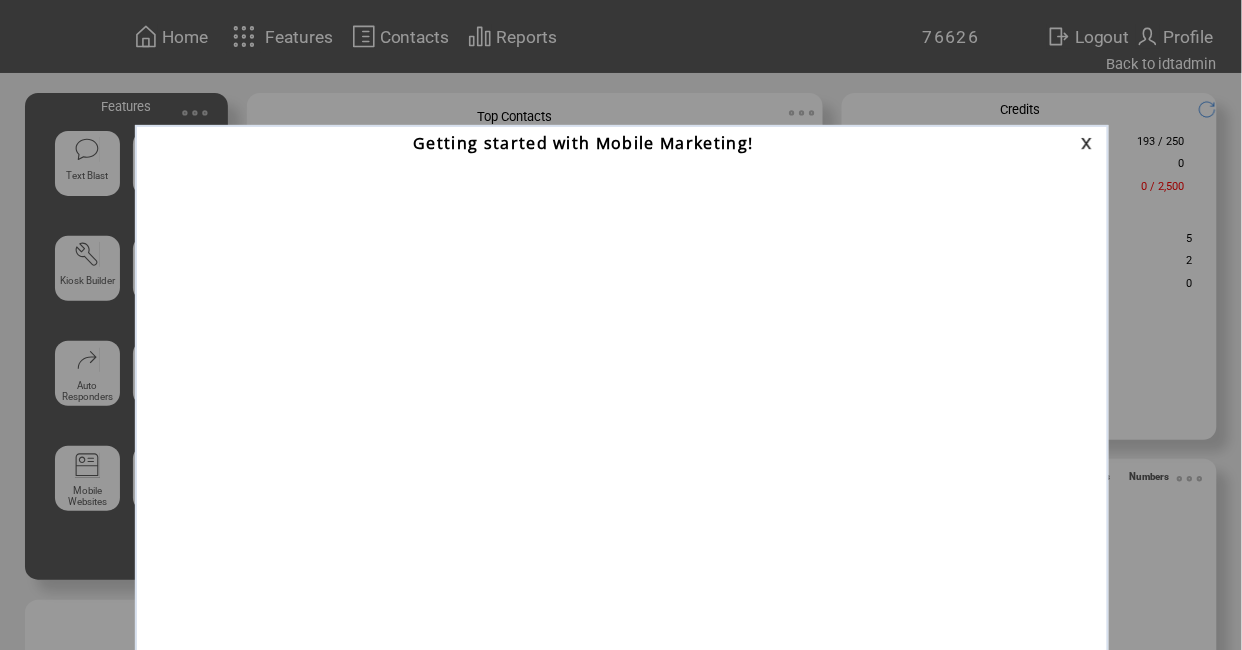 scroll, scrollTop: 0, scrollLeft: 0, axis: both 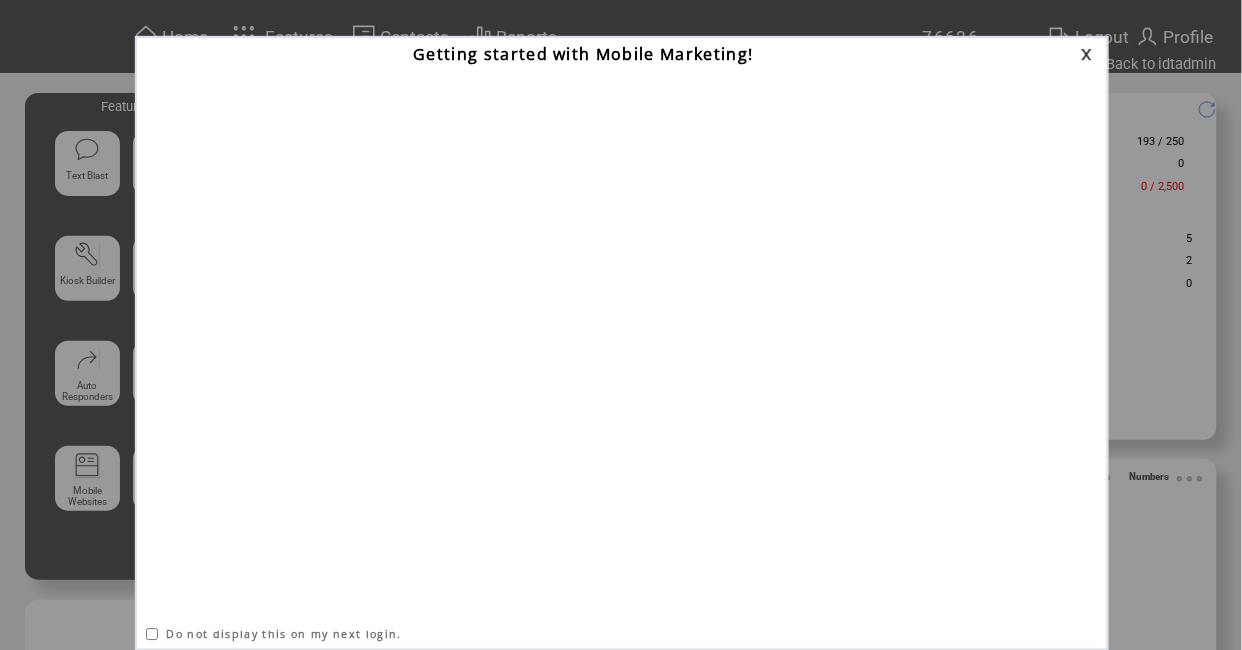 click at bounding box center [1090, 54] 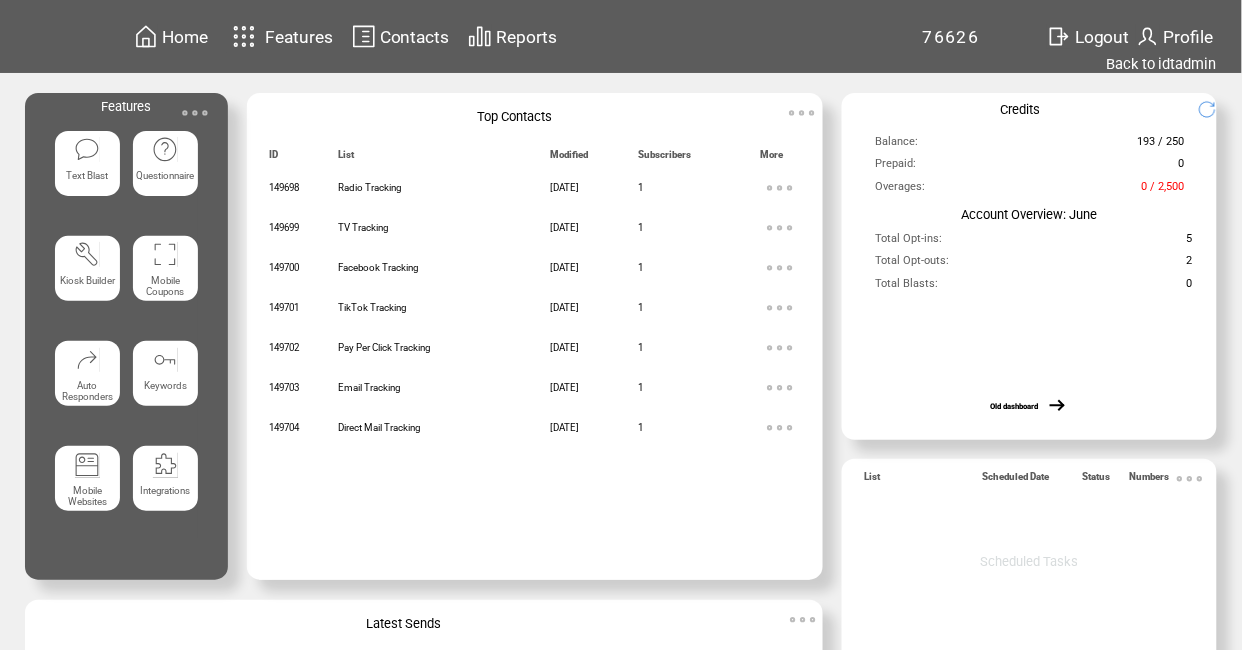 click at bounding box center [195, 113] 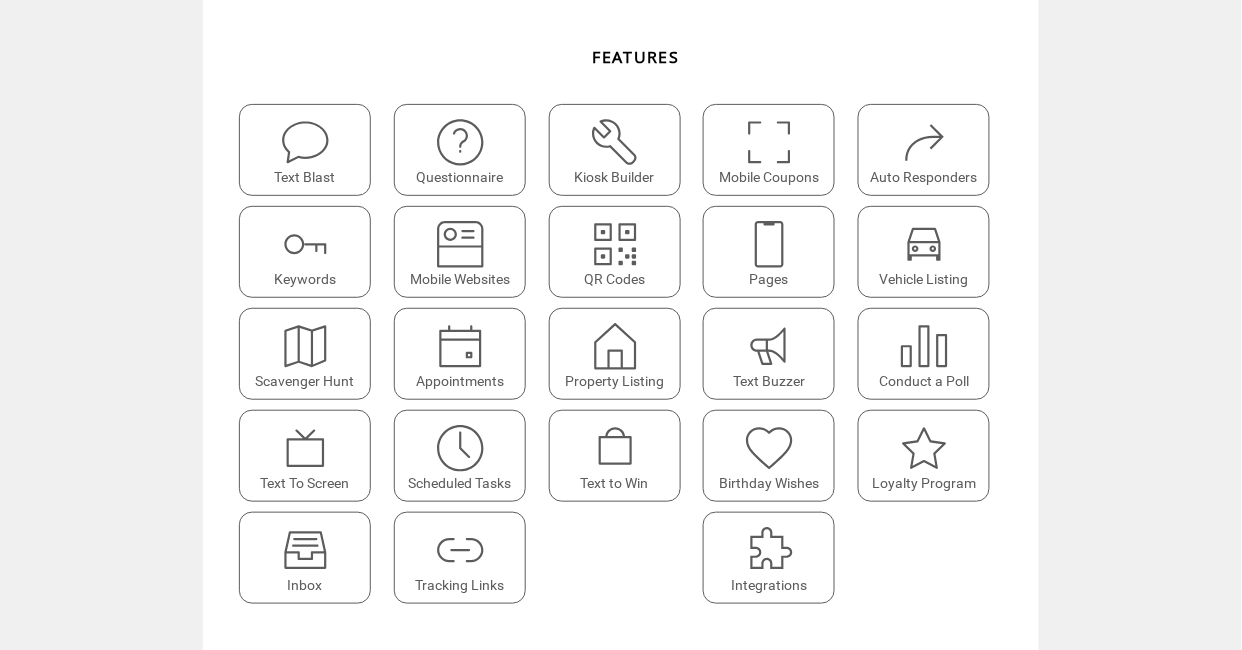 scroll, scrollTop: 115, scrollLeft: 0, axis: vertical 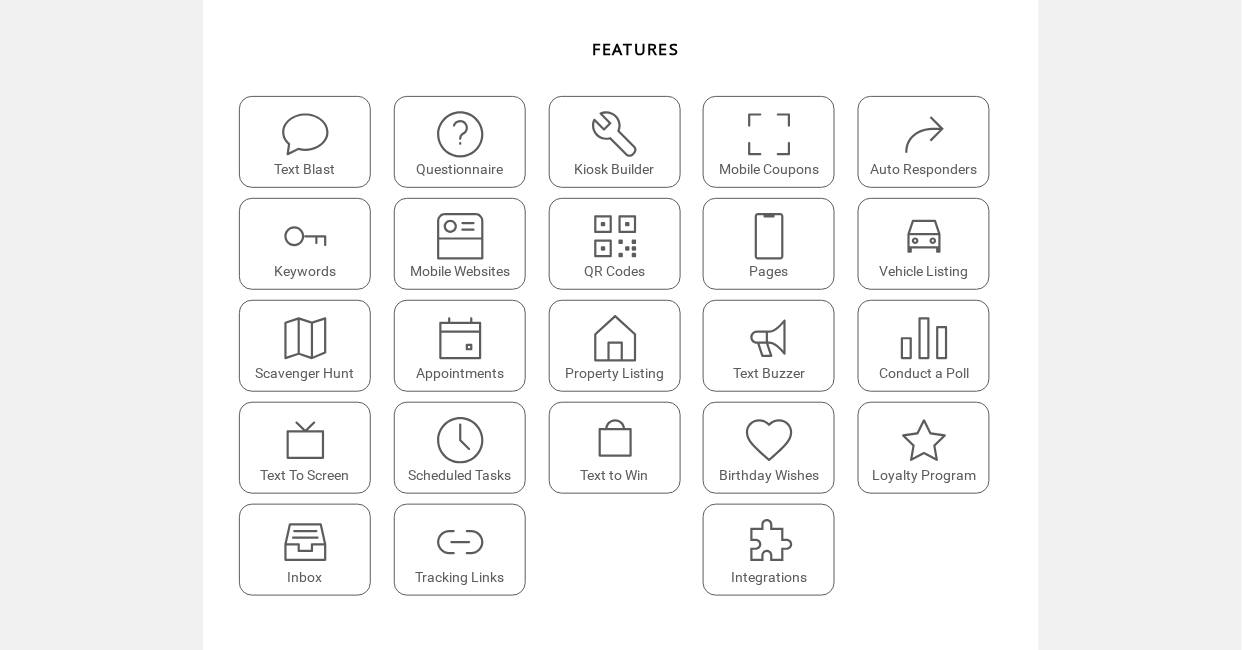 click at bounding box center (924, 236) 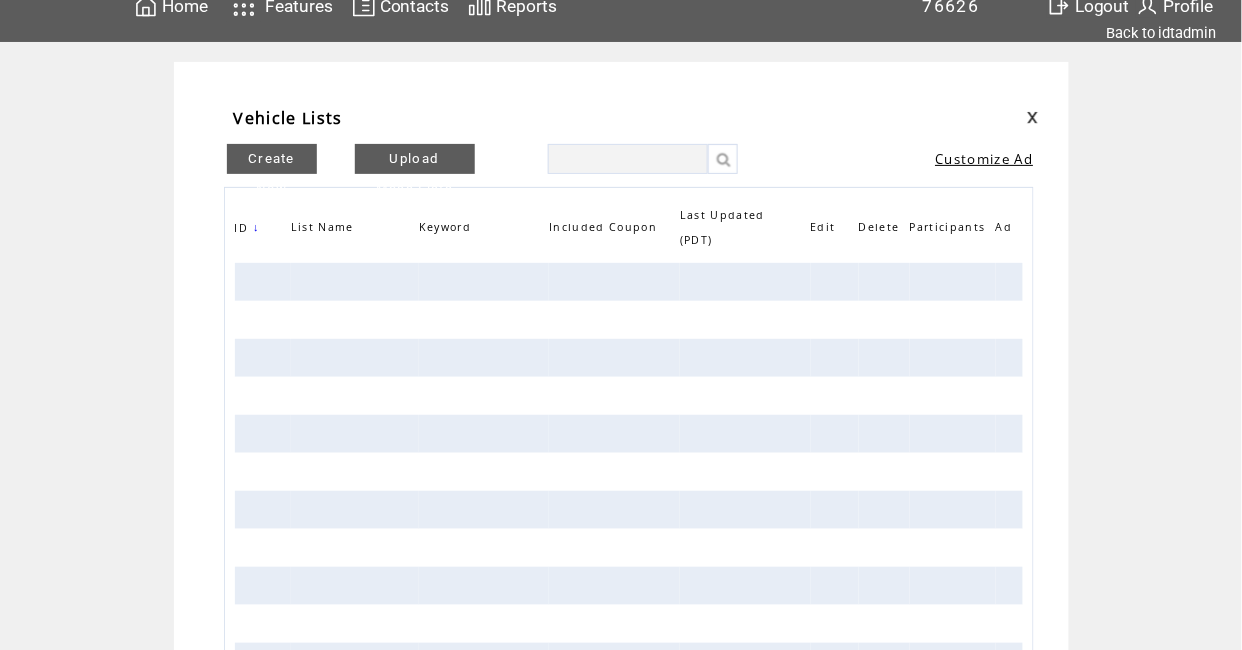 scroll, scrollTop: 0, scrollLeft: 0, axis: both 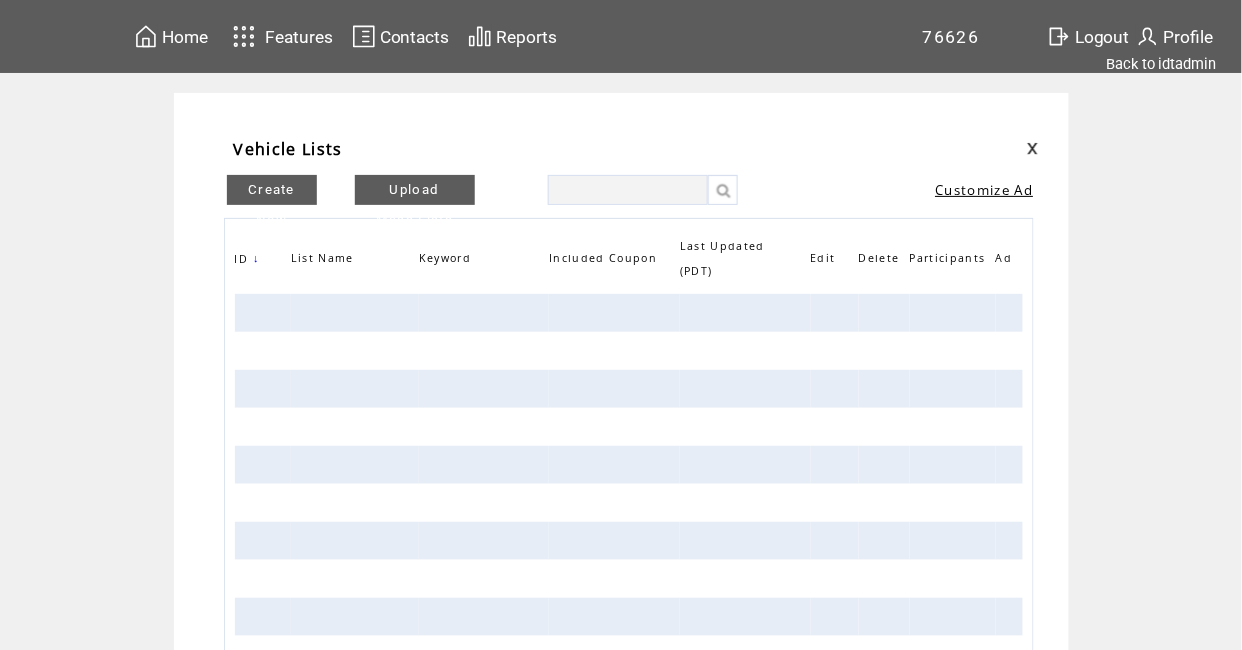 click on "Create New" at bounding box center (272, 190) 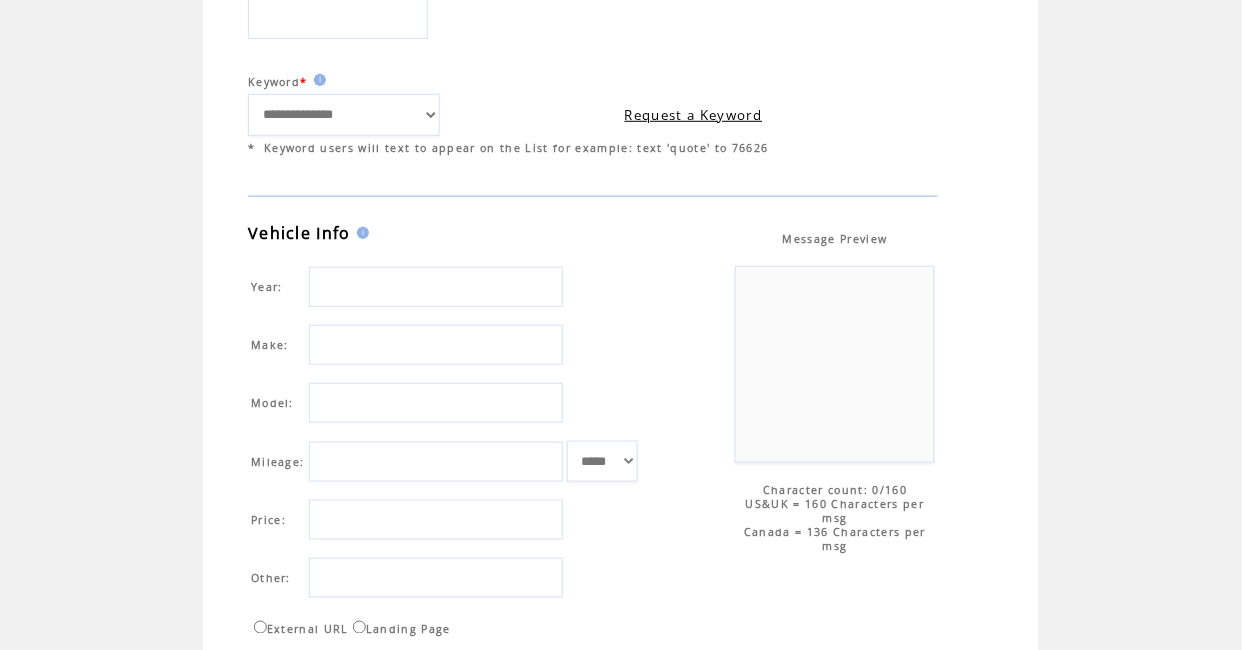 scroll, scrollTop: 0, scrollLeft: 0, axis: both 